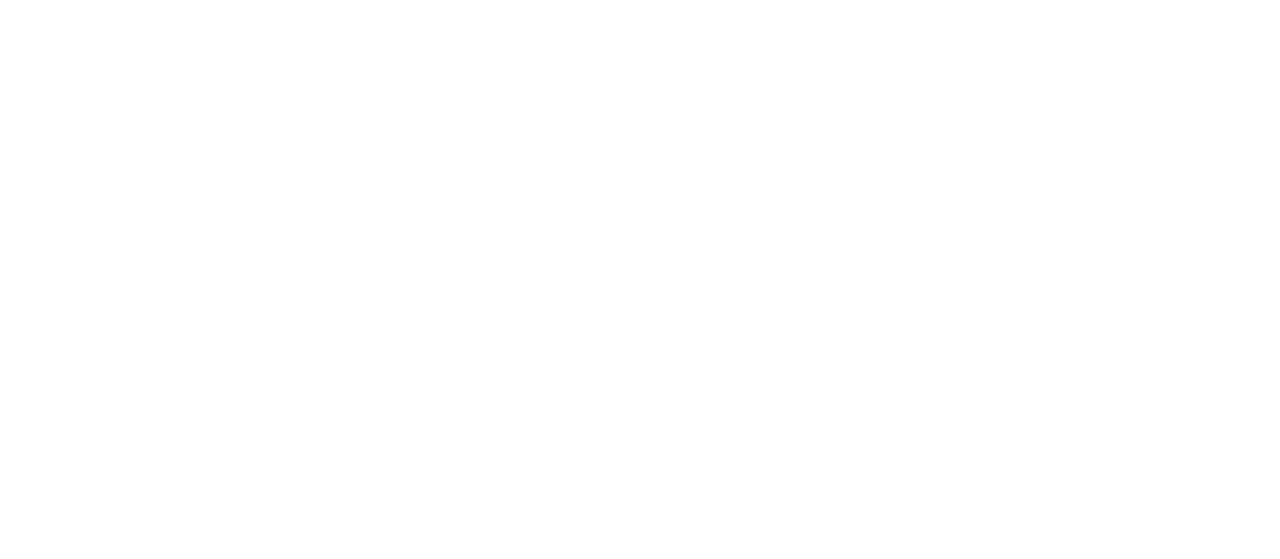 scroll, scrollTop: 0, scrollLeft: 0, axis: both 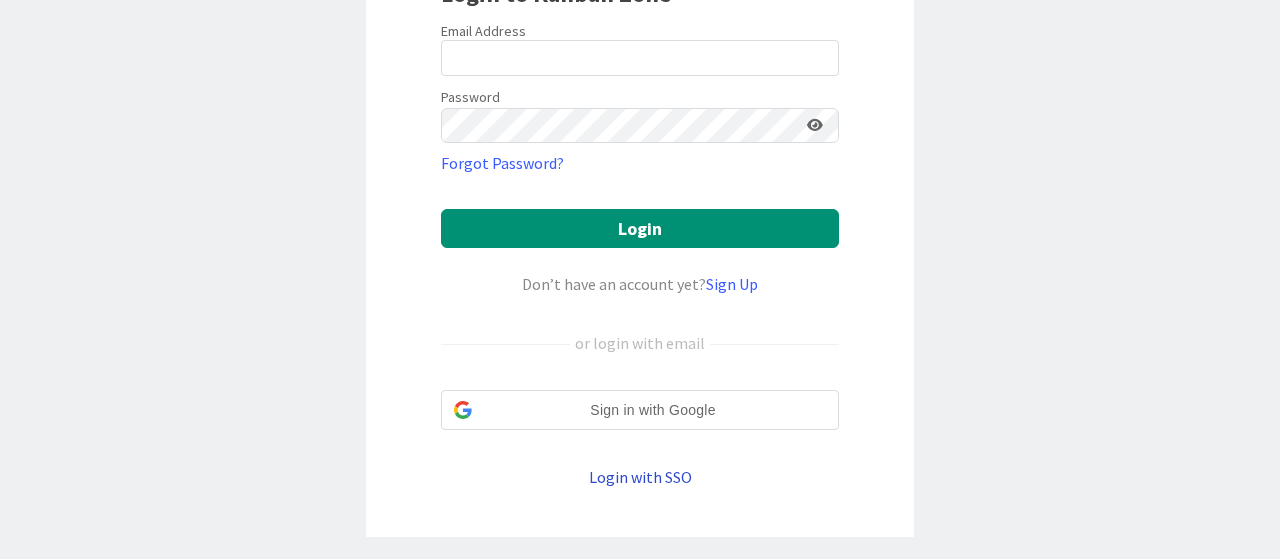 click on "Login with SSO" at bounding box center [640, 477] 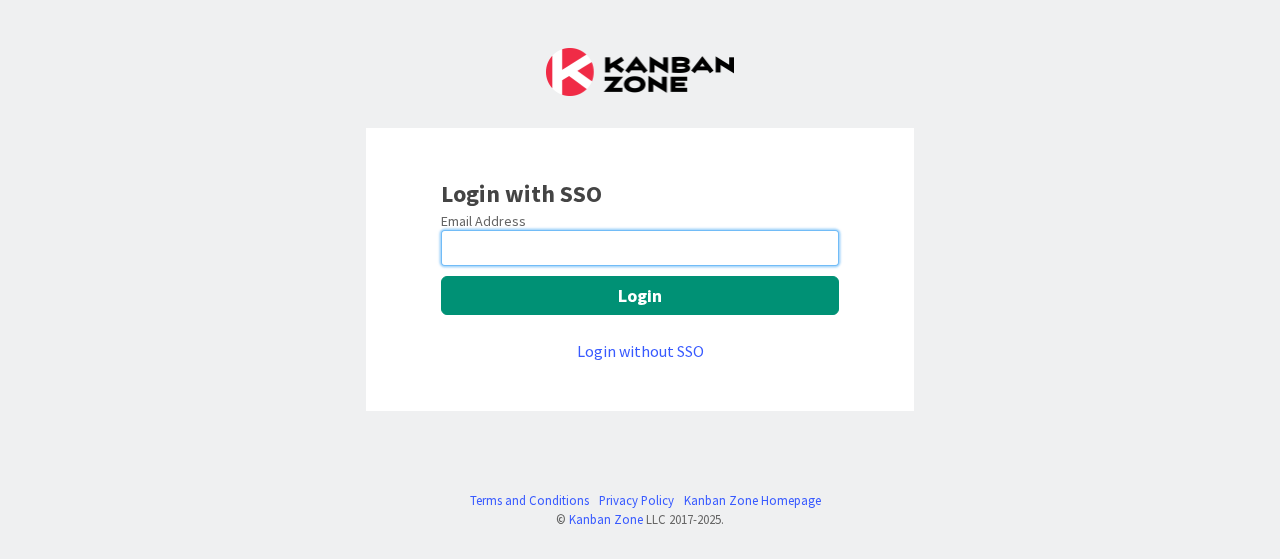 click at bounding box center (640, 248) 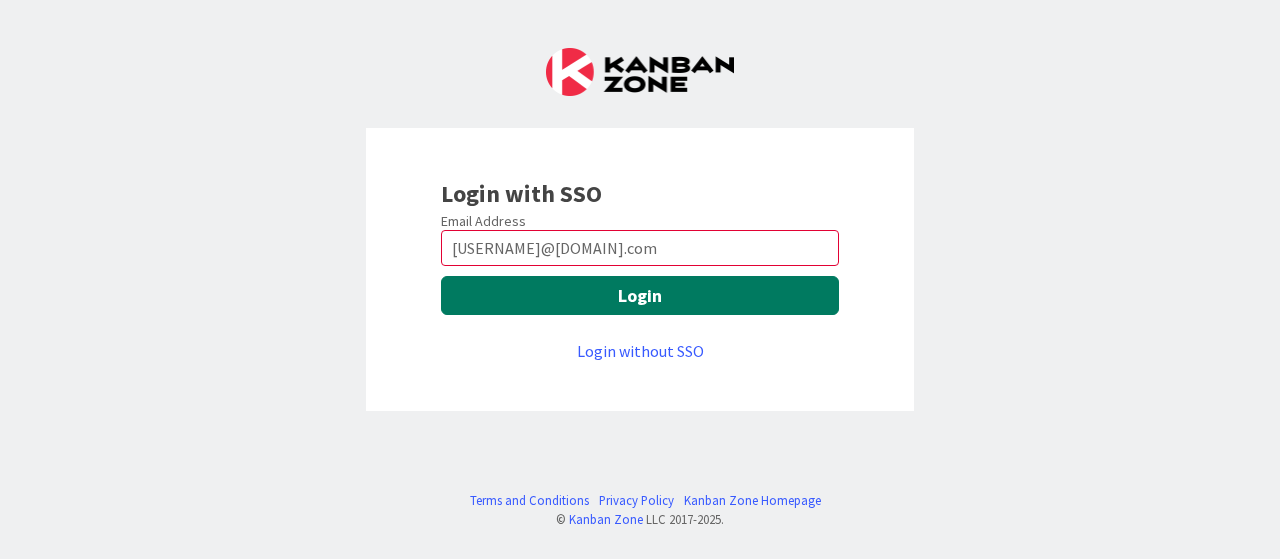 click on "Login" at bounding box center [640, 295] 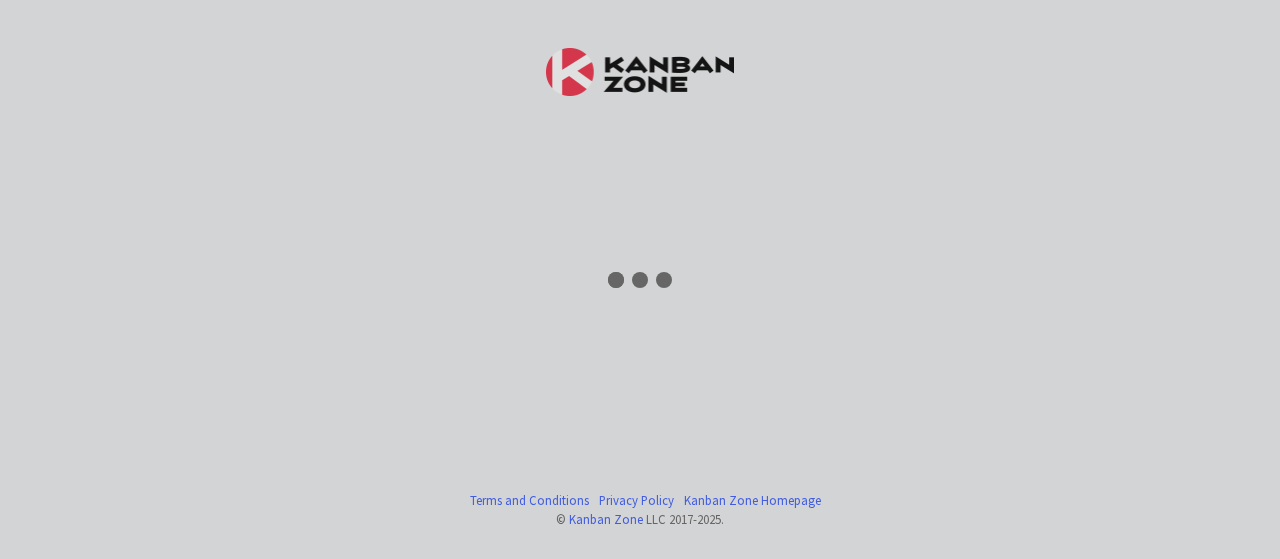 scroll, scrollTop: 0, scrollLeft: 0, axis: both 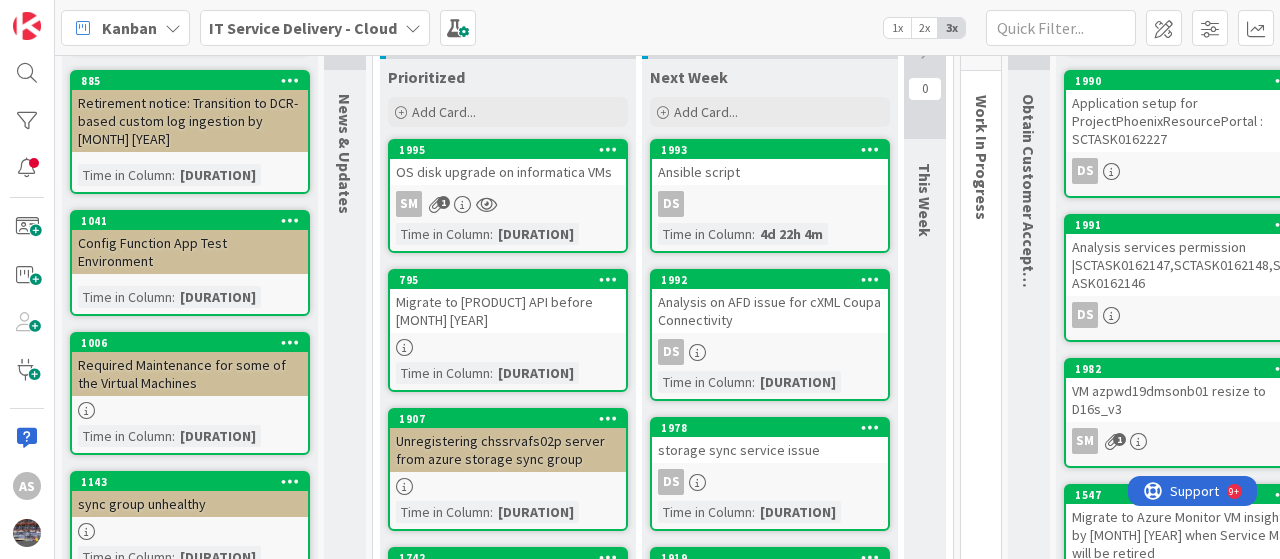 click on "Migrate to [PRODUCT] API before [MONTH] [YEAR]" at bounding box center (508, 311) 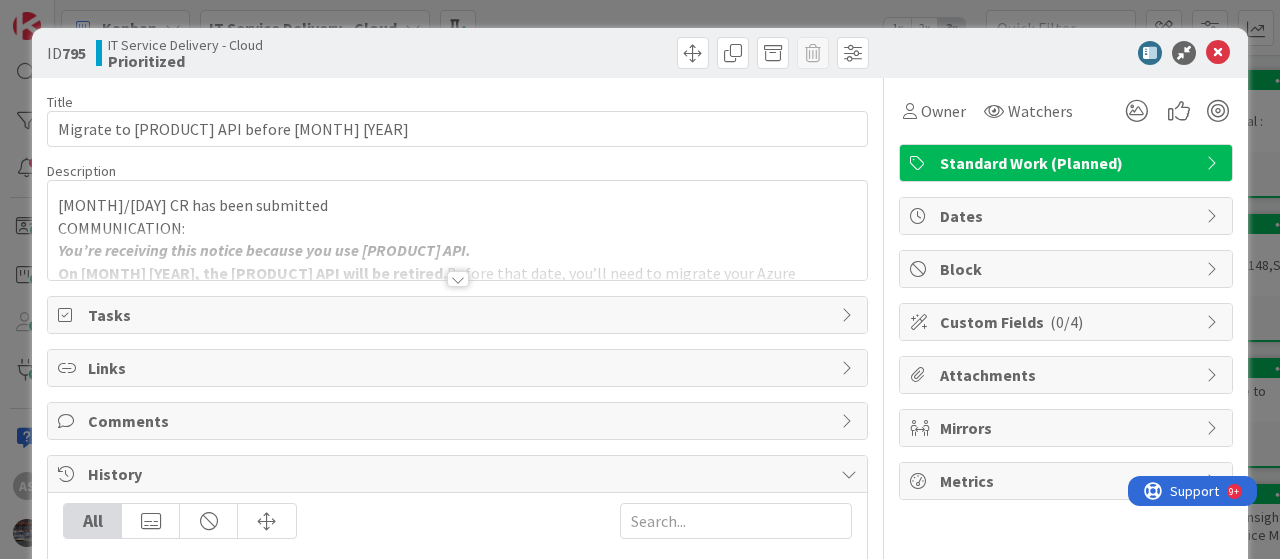 scroll, scrollTop: 0, scrollLeft: 0, axis: both 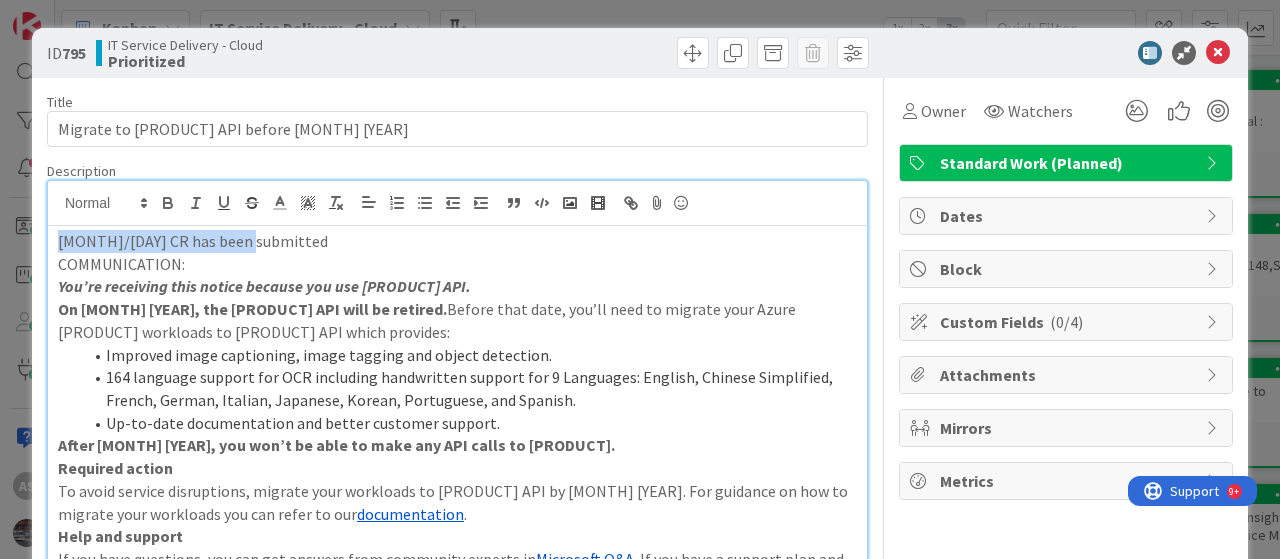 drag, startPoint x: 280, startPoint y: 203, endPoint x: 13, endPoint y: 223, distance: 267.74802 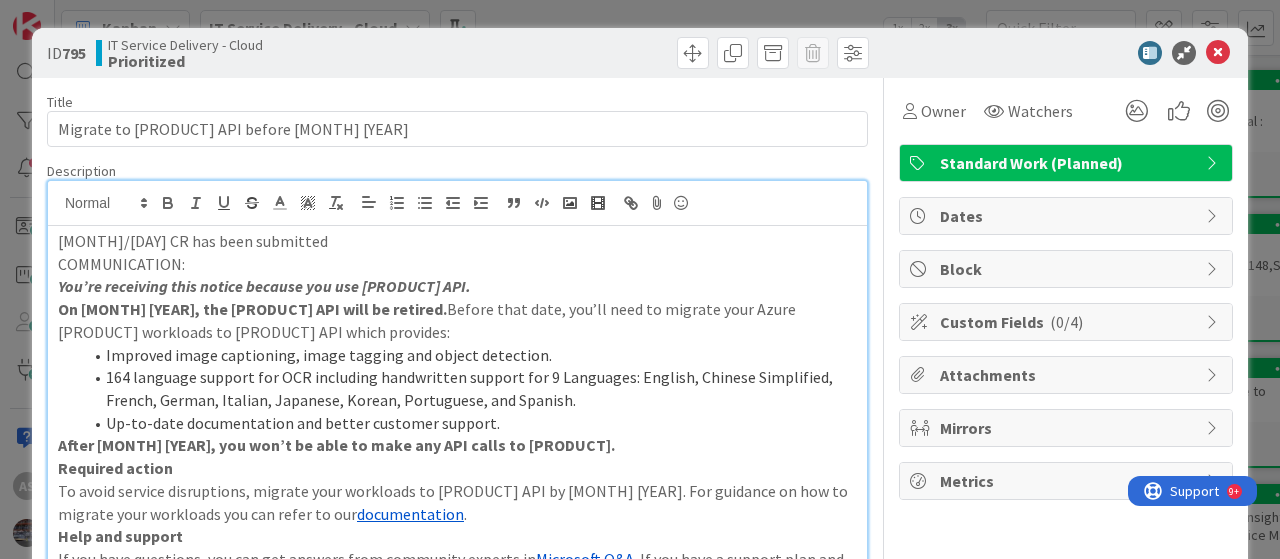 click on "ID 795 IT Service Delivery - Cloud Prioritized Title 66 / 128 Migrate to [PRODUCT] API before [MONTH] [YEAR] Description AS [NAME] just joined [MONTH]/[DAY] CR has been submitted COMMUNICATION: You’re receiving this notice because you use [PRODUCT] API. On [MONTH] [YEAR], the [PRODUCT] API will be retired. Before that date, you’ll need to migrate your Azure [PRODUCT] workloads to [PRODUCT] API which provides: Improved image captioning, image tagging and object detection. 164 language support for OCR including handwritten support for 9 Languages: English, Chinese Simplified, French, German, Italian, Japanese, Korean, Portuguese, and Spanish. Up-to-date documentation and better customer support. After [MONTH] [YEAR], you won’t be able to make any API calls to [PRODUCT]. Required action documentation . Help and support If you have questions, you can get answers from community experts in Microsoft Q&A support request : ." at bounding box center (640, 279) 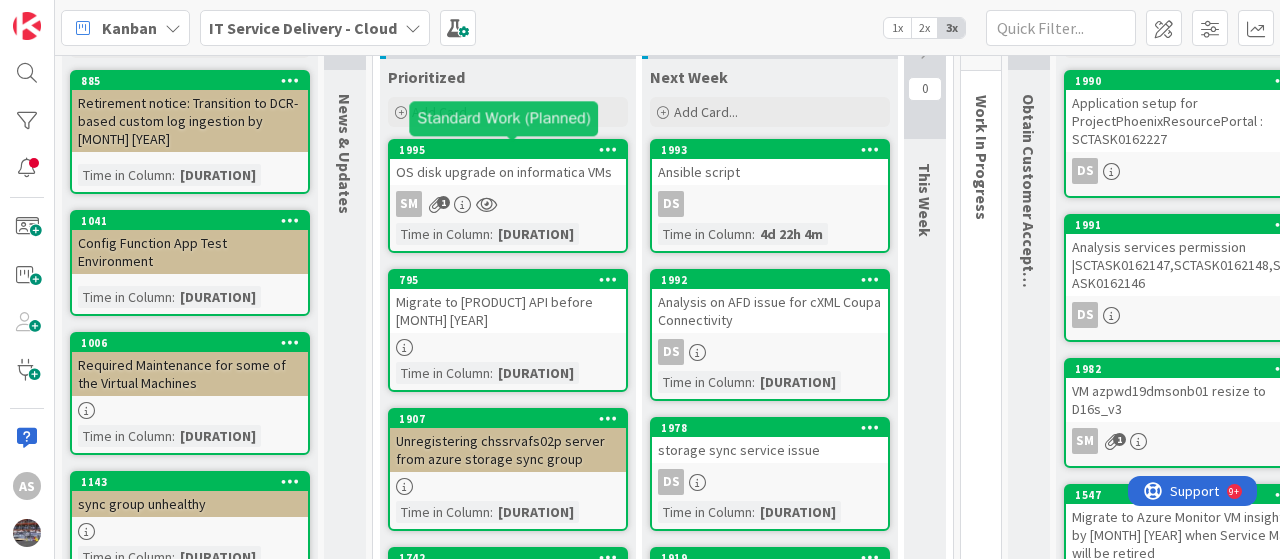 scroll, scrollTop: 0, scrollLeft: 0, axis: both 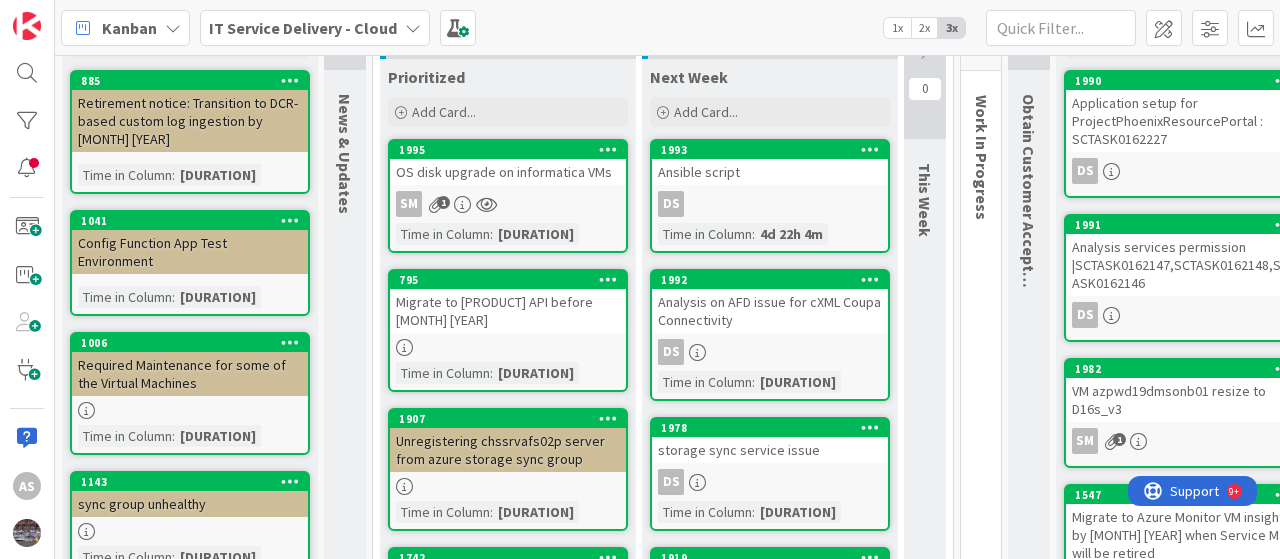 click on "Migrate to [PRODUCT] API before [MONTH] [YEAR]" at bounding box center [508, 311] 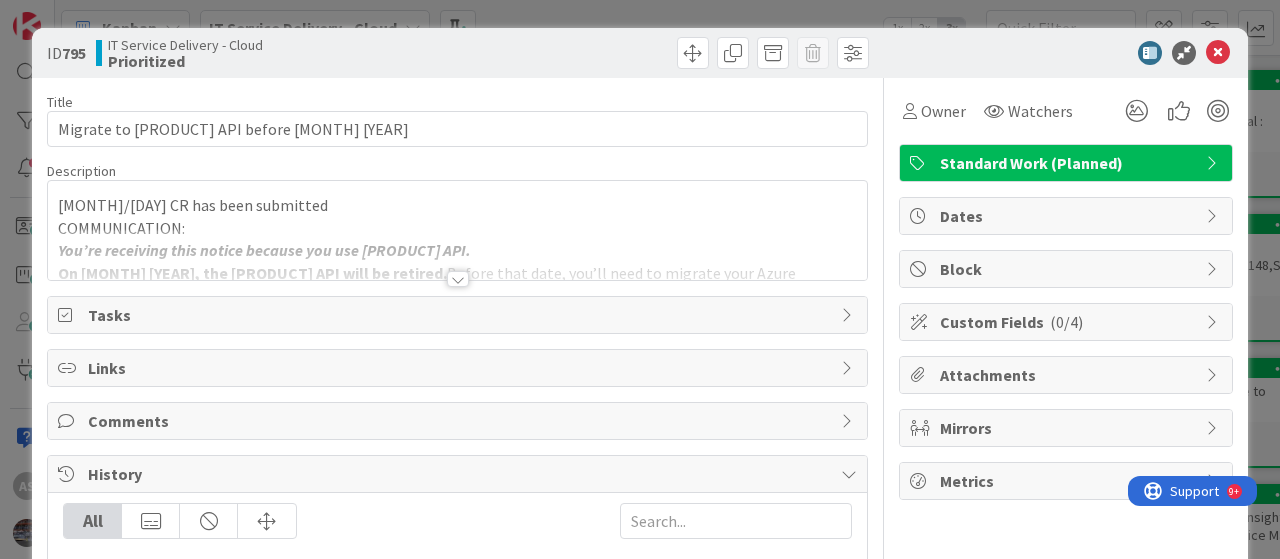scroll, scrollTop: 0, scrollLeft: 0, axis: both 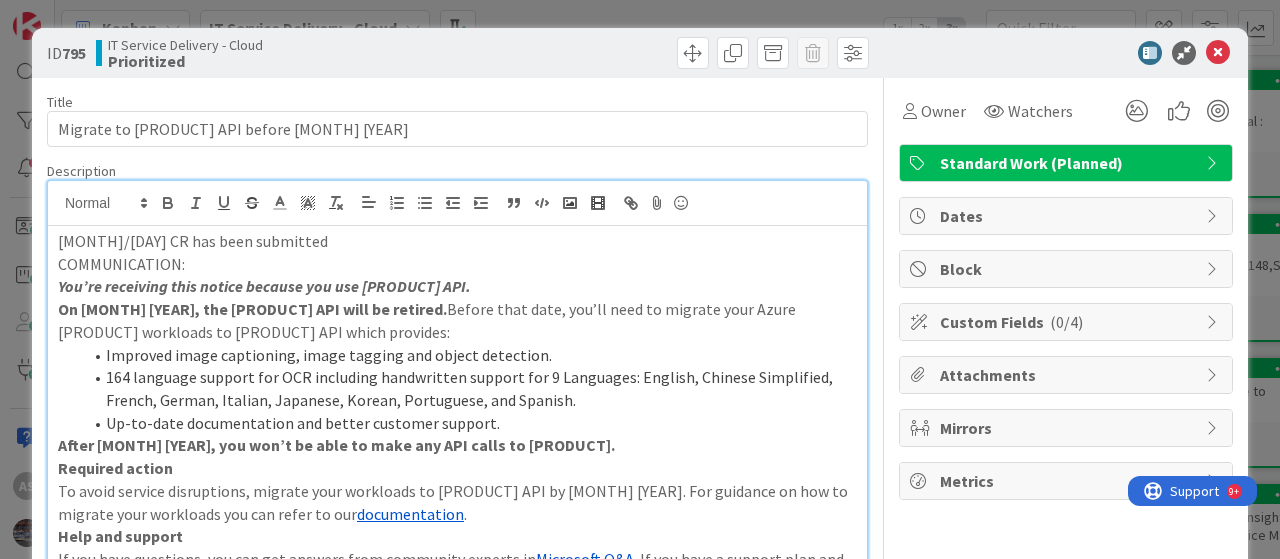 click on "[MONTH]/[DAY] - Raised case with MS [NAME]" at bounding box center (457, 465) 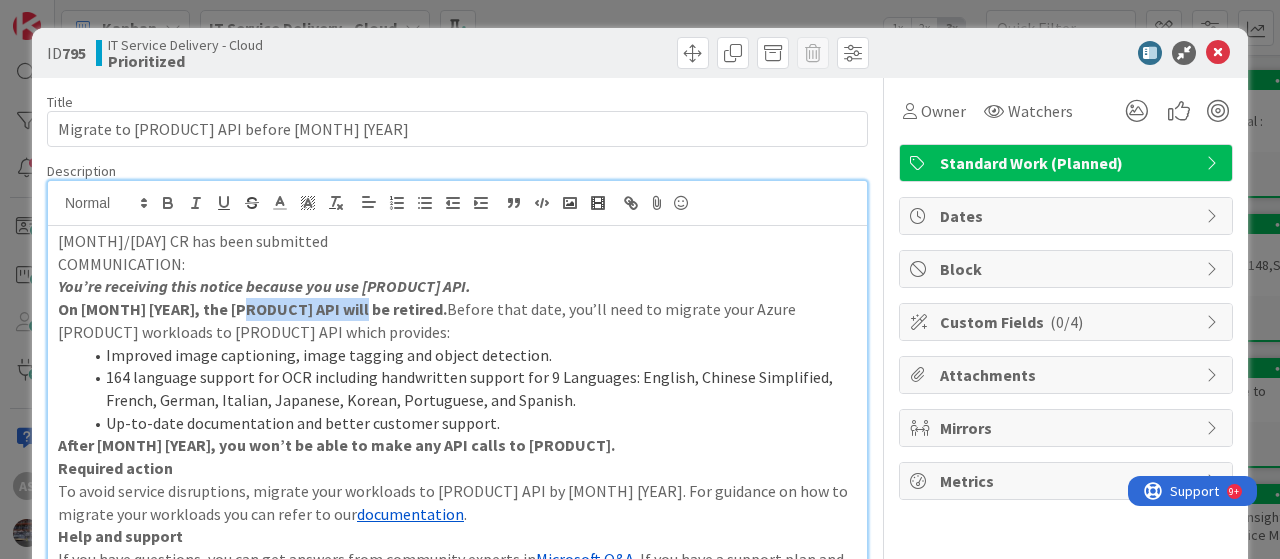 drag, startPoint x: 247, startPoint y: 309, endPoint x: 366, endPoint y: 303, distance: 119.15116 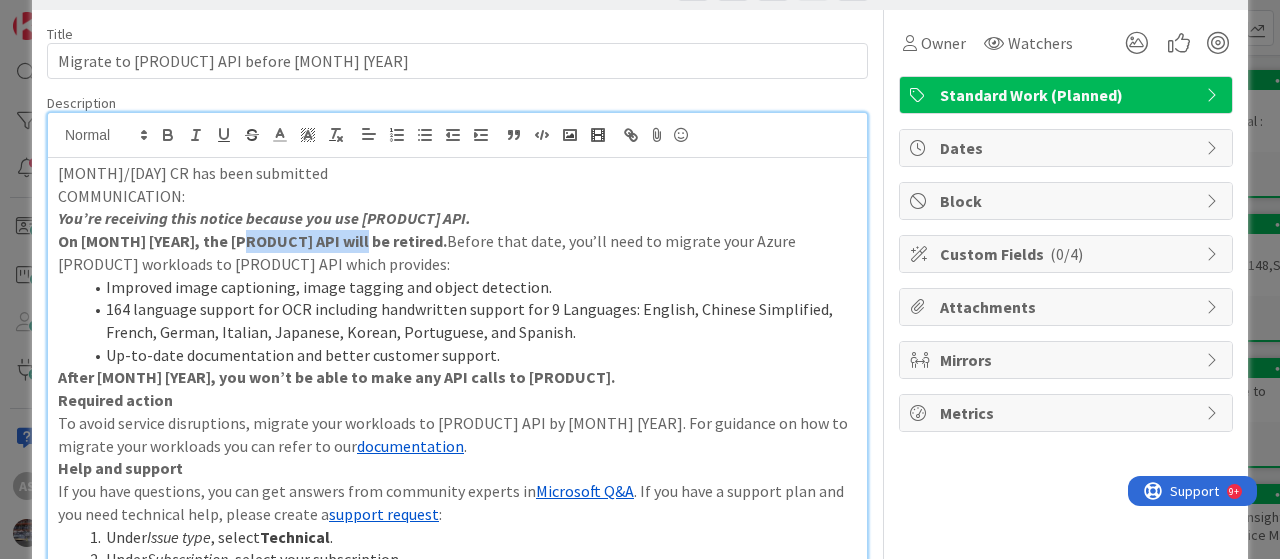 scroll, scrollTop: 100, scrollLeft: 0, axis: vertical 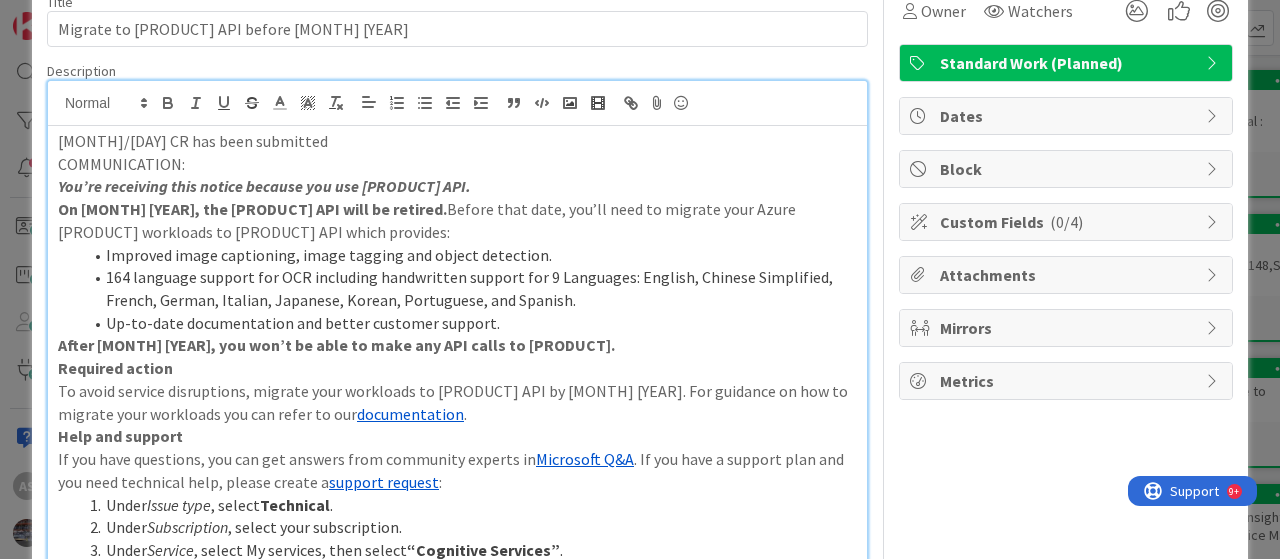 click on "documentation" at bounding box center (410, 414) 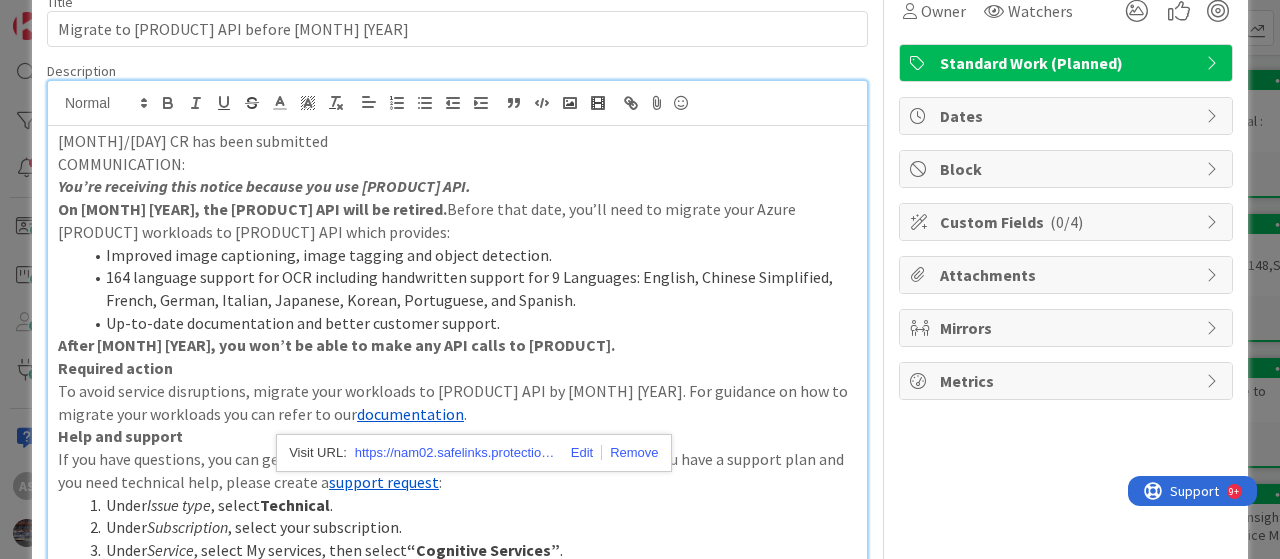 click on "documentation" at bounding box center (410, 414) 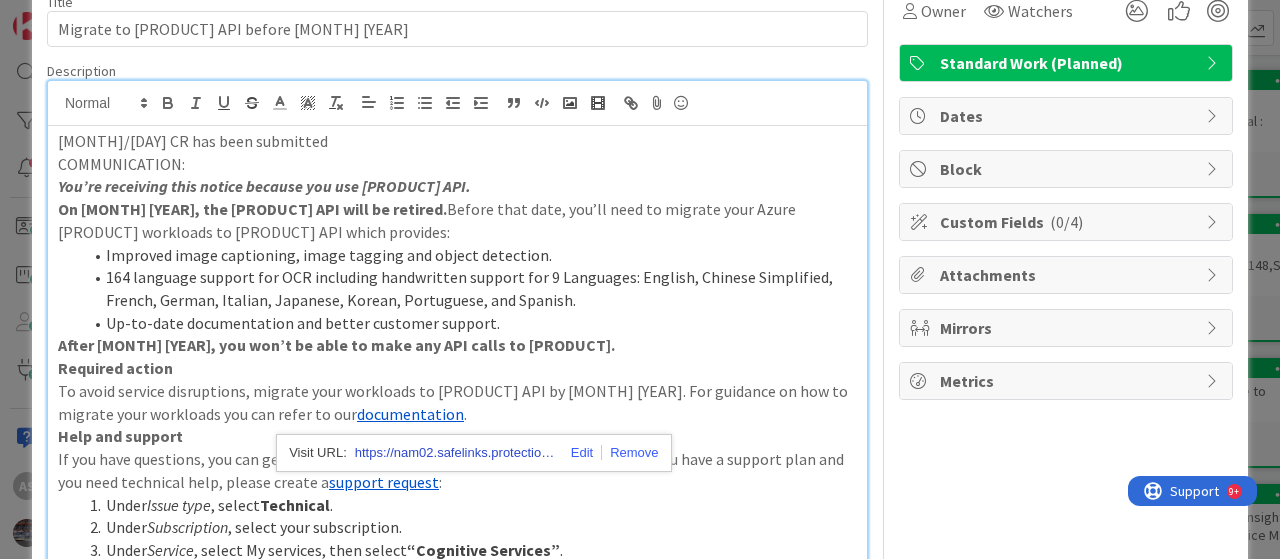 click on "https://nam02.safelinks.protection.outlook.com/?url=https%3A%2F%2Faka.ms%2Fcv32migration&data=05%7C01%7C[EMAIL]%7C04dc60bade4e4b08889808dbbdfc3562%7C77958d1682174ba19558885d03a4ebbf%7C0%7C0%7C638312663175886196%7CUnknown%7CTWFpbGZsb3d8eyJWIjoiMC4wLjAwMDAiLCJQIjoiV2luMzIiLCJBTiI6Ik1haWwiLCJXVCI6Mn0%3D%7C3000%7C%7C%7C&sdata=eTn099vhqA2gDhSaC8JgUas03qI%2BO9y0VhowhbtGHKY%3D&reserved=0" at bounding box center (455, 453) 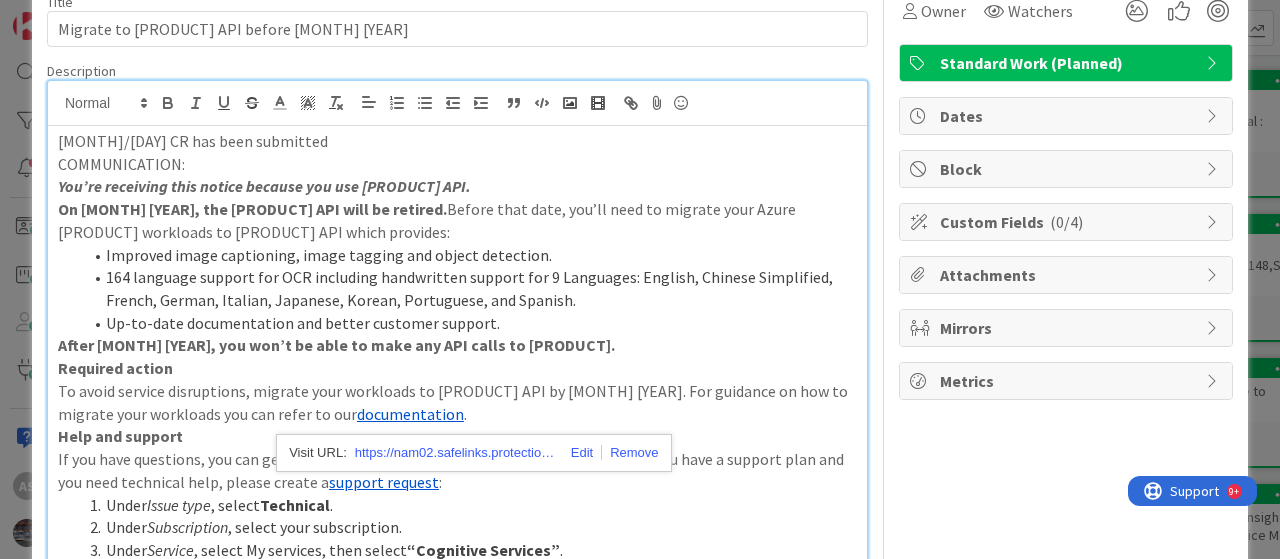 click on "Up-to-date documentation and better customer support." at bounding box center (469, 323) 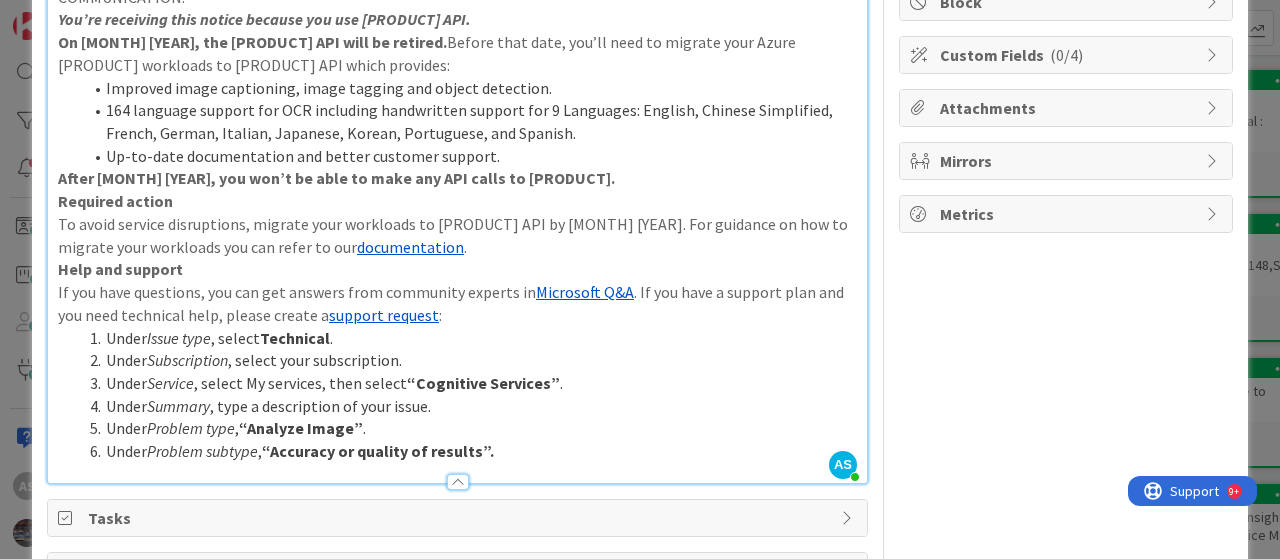 scroll, scrollTop: 300, scrollLeft: 0, axis: vertical 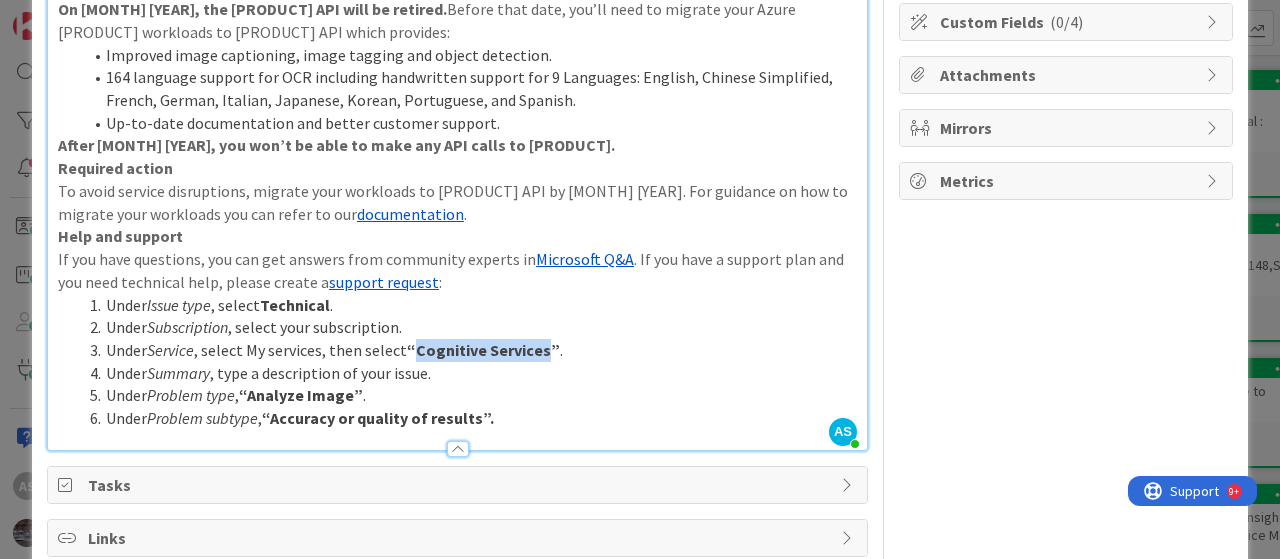 drag, startPoint x: 415, startPoint y: 351, endPoint x: 546, endPoint y: 349, distance: 131.01526 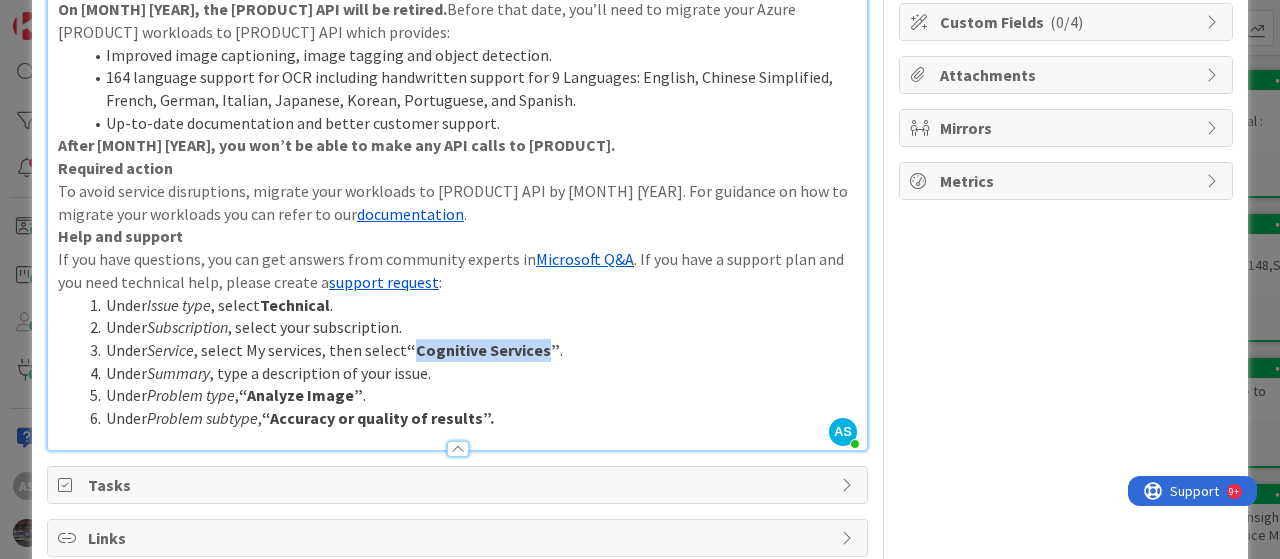 copy on "Cognitive Services" 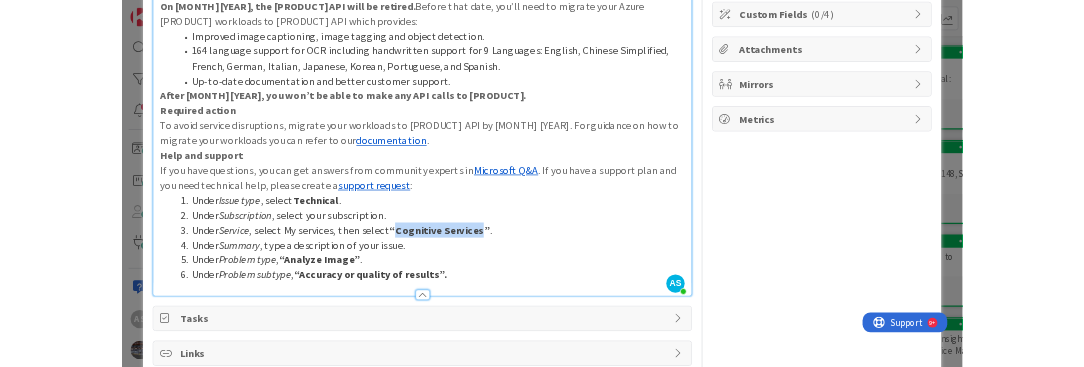 scroll, scrollTop: 200, scrollLeft: 0, axis: vertical 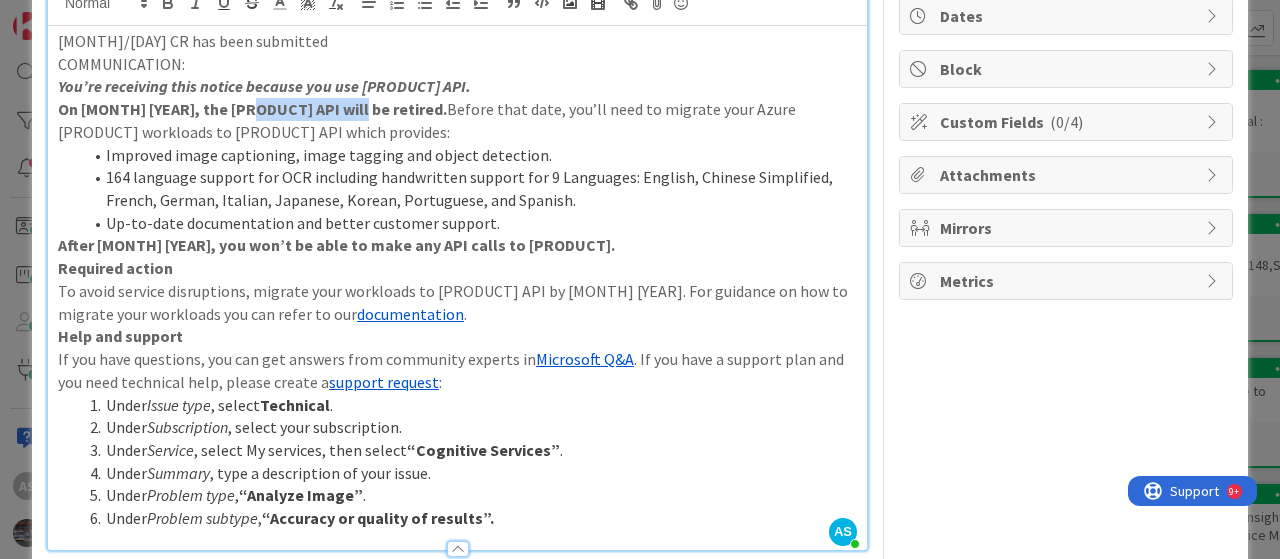 drag, startPoint x: 251, startPoint y: 107, endPoint x: 366, endPoint y: 111, distance: 115.06954 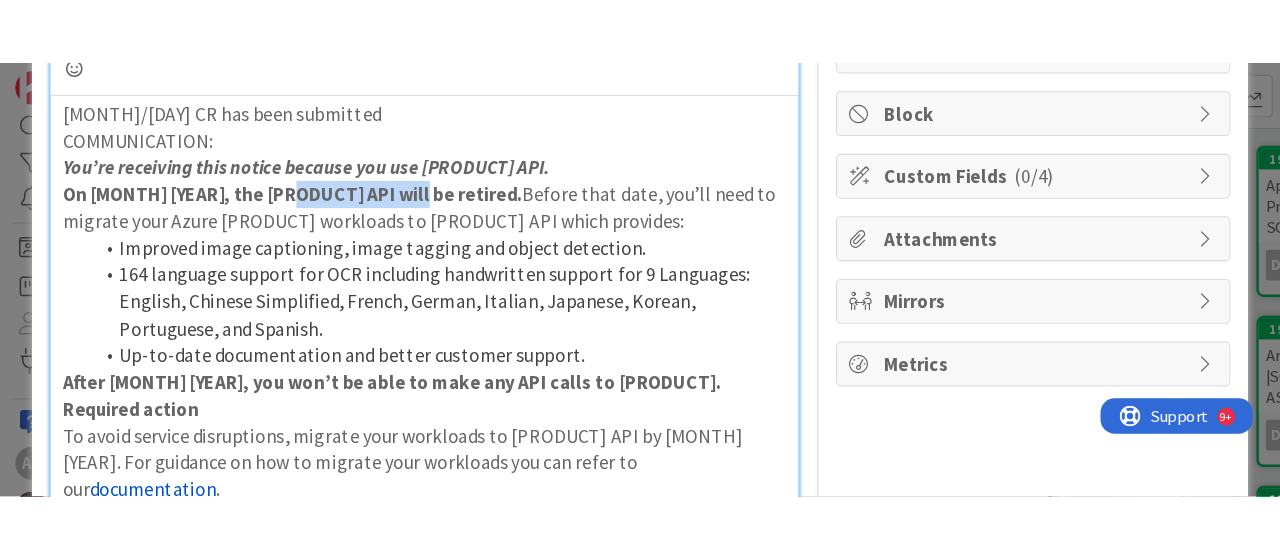 scroll, scrollTop: 200, scrollLeft: 0, axis: vertical 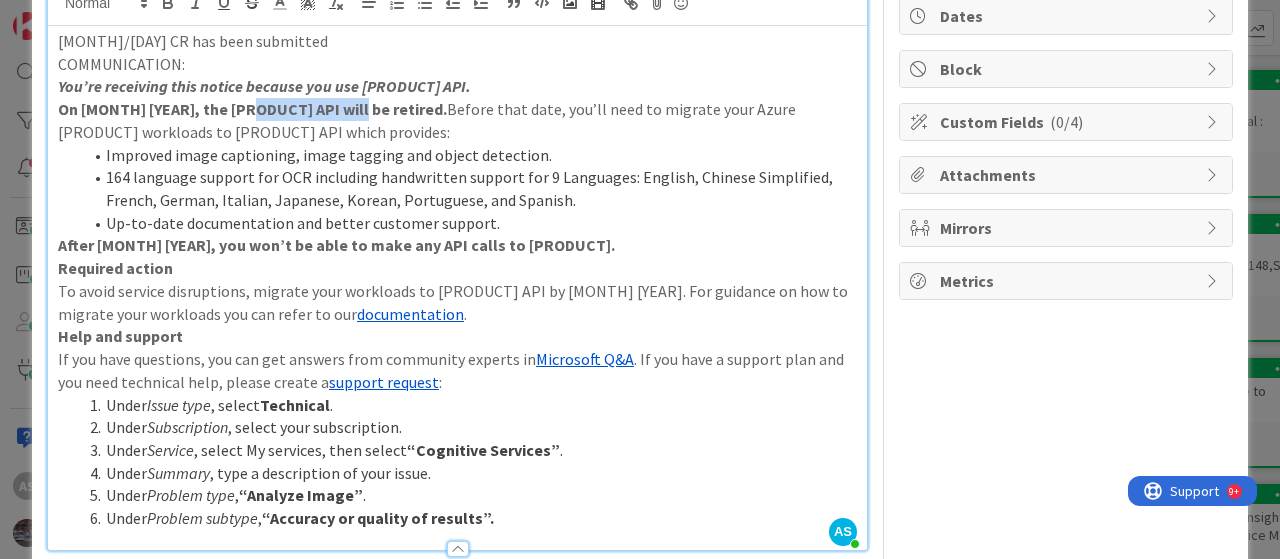 click on "On [MONTH] [YEAR], the [PRODUCT] API will be retired." at bounding box center (252, 109) 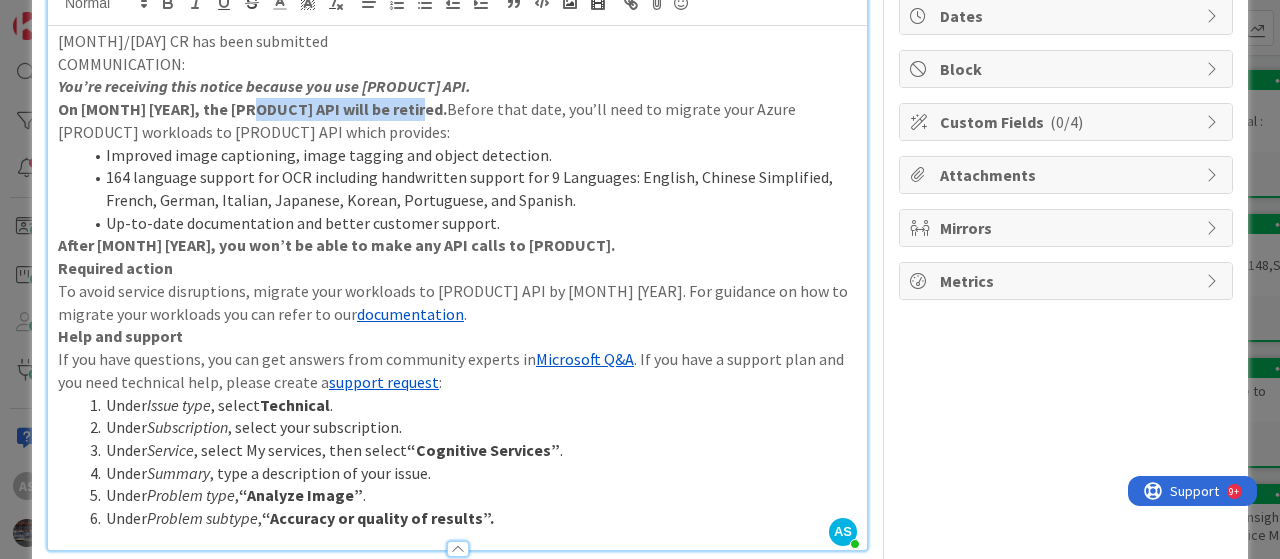 drag, startPoint x: 252, startPoint y: 107, endPoint x: 425, endPoint y: 103, distance: 173.04623 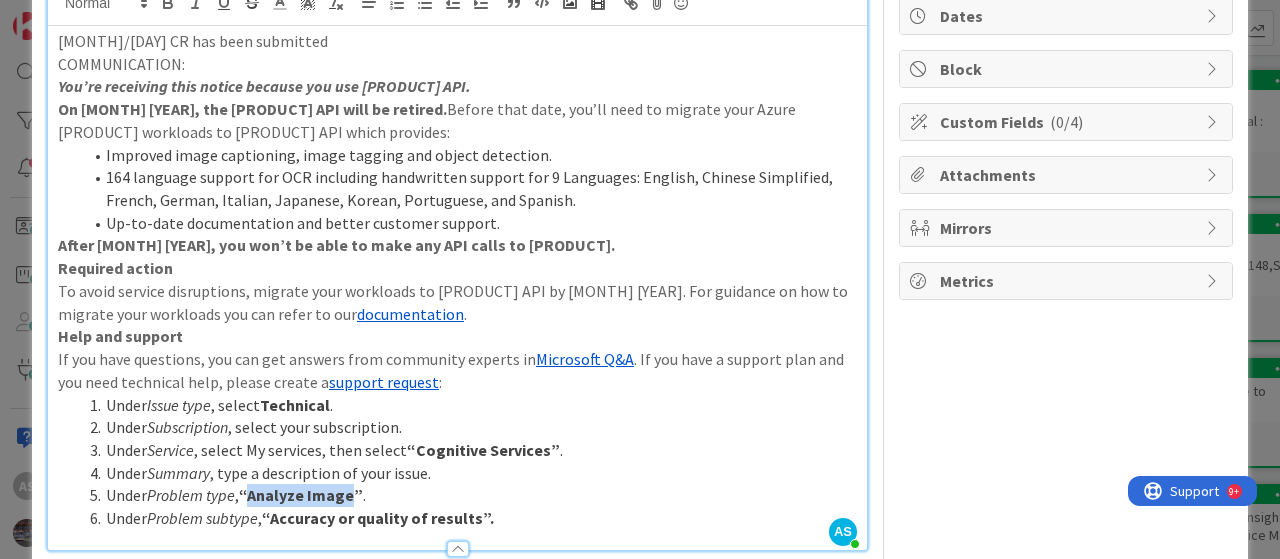 drag, startPoint x: 253, startPoint y: 493, endPoint x: 349, endPoint y: 496, distance: 96.04687 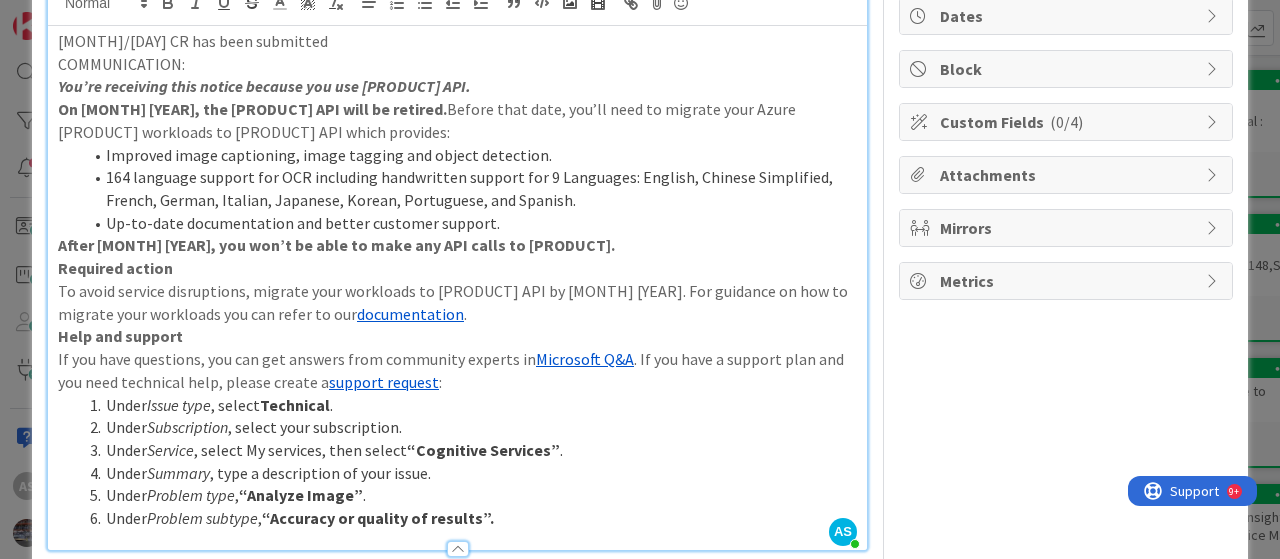 click on "You’re receiving this notice because you use [PRODUCT]" at bounding box center [249, 86] 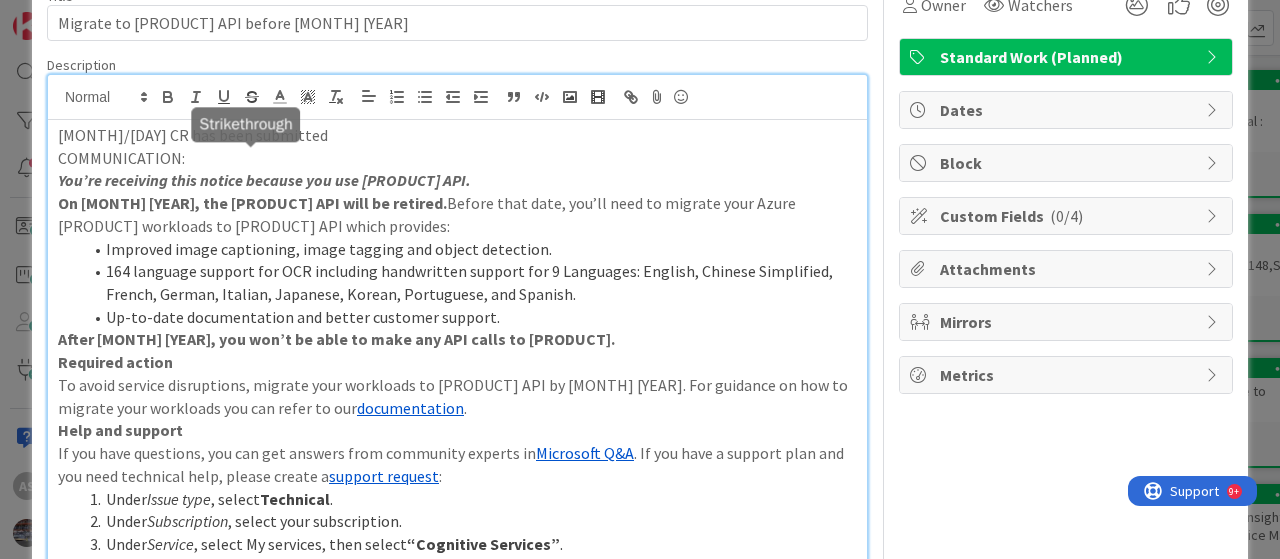 scroll, scrollTop: 0, scrollLeft: 0, axis: both 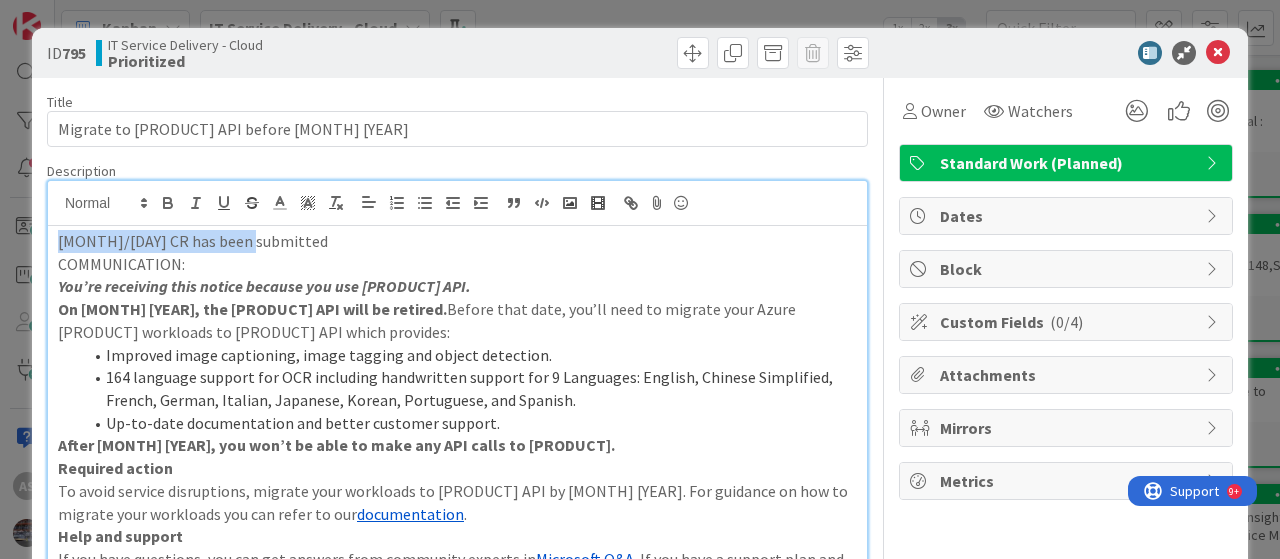 drag, startPoint x: 256, startPoint y: 236, endPoint x: 0, endPoint y: 231, distance: 256.04883 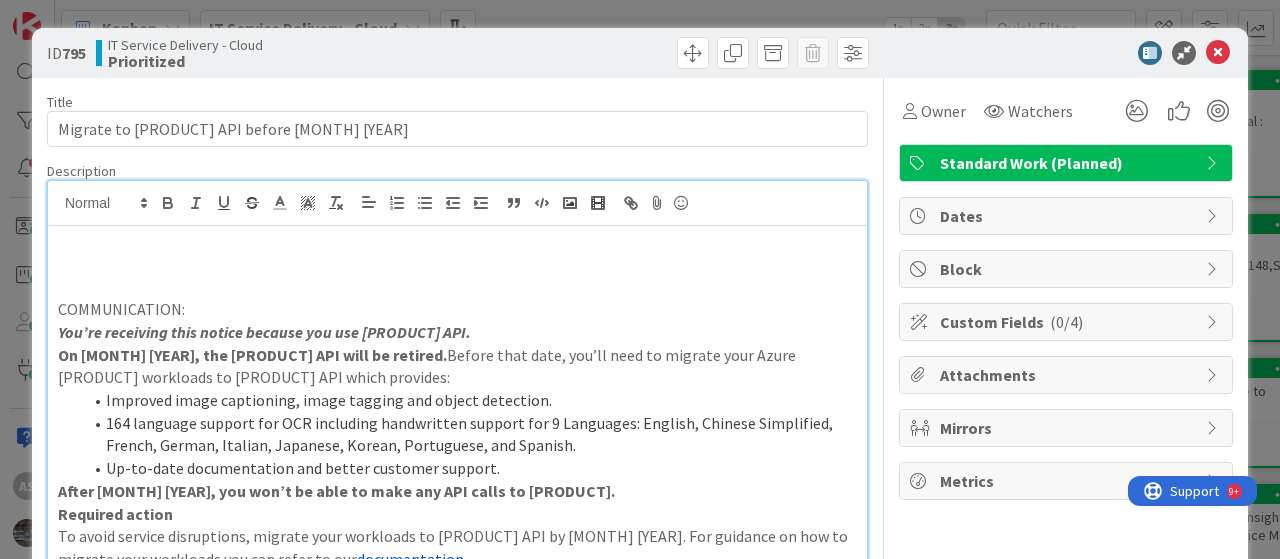 type 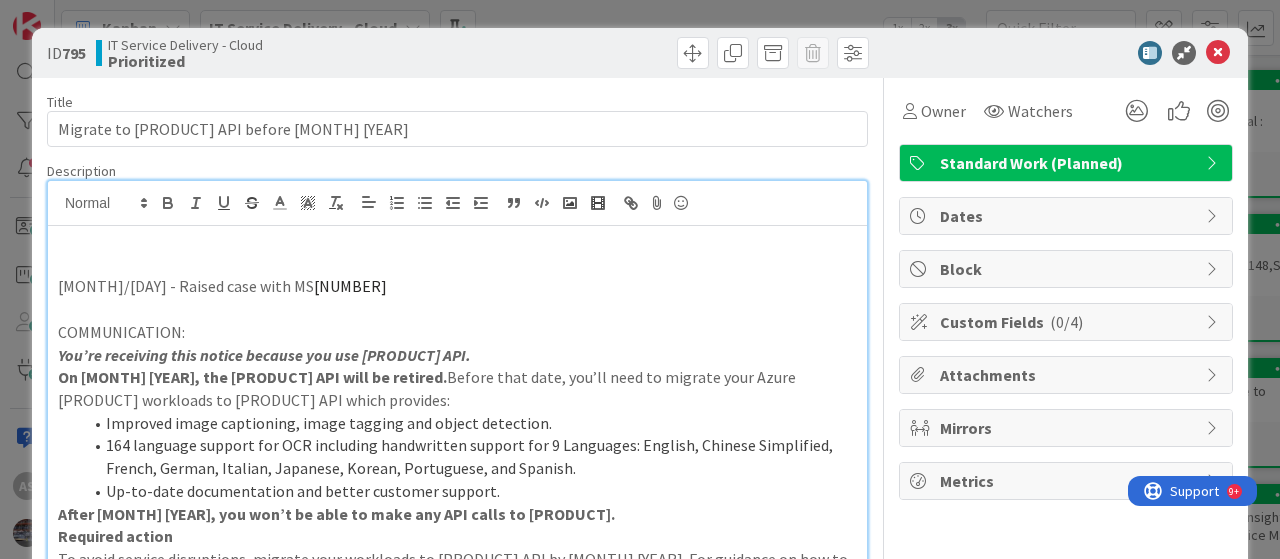 drag, startPoint x: 58, startPoint y: 283, endPoint x: 102, endPoint y: 281, distance: 44.04543 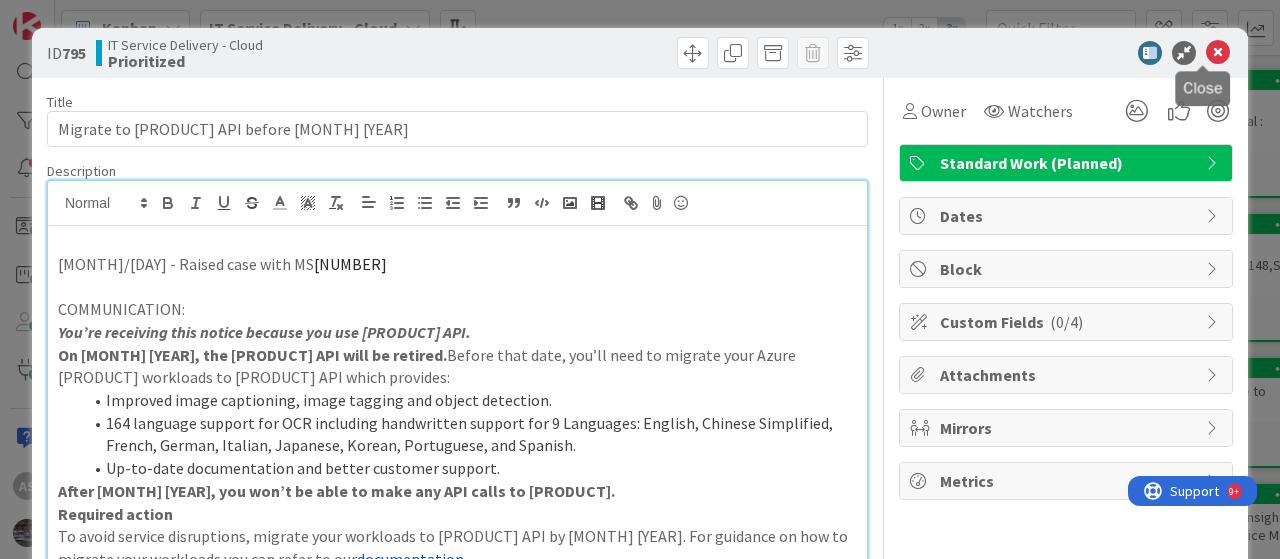 drag, startPoint x: 1208, startPoint y: 49, endPoint x: 1079, endPoint y: 100, distance: 138.71553 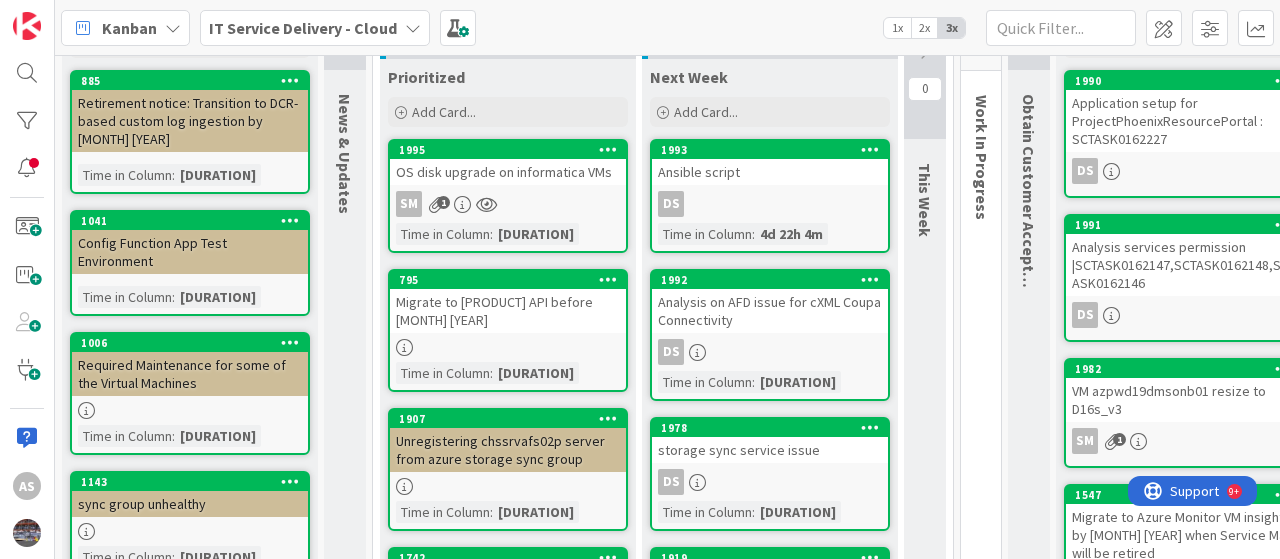 scroll, scrollTop: 0, scrollLeft: 0, axis: both 